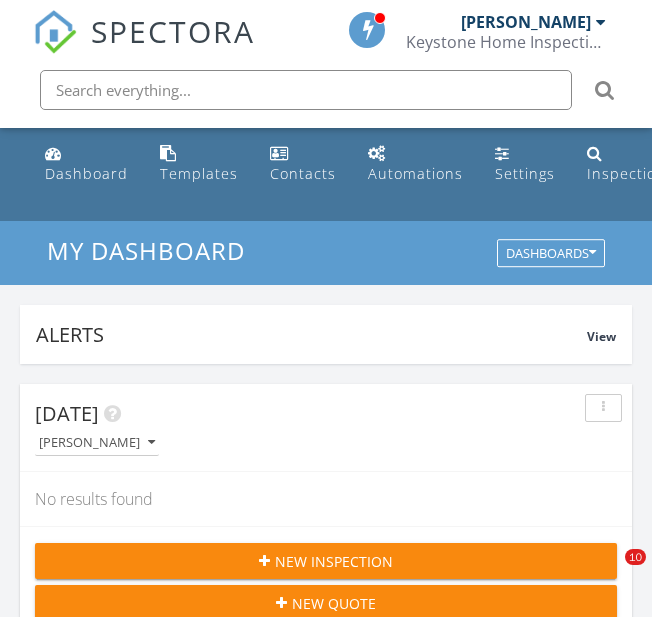 scroll, scrollTop: 2542, scrollLeft: 0, axis: vertical 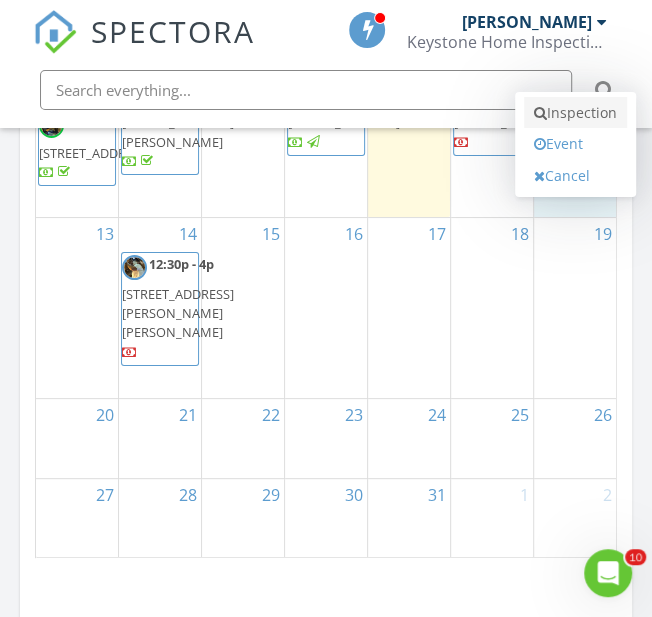 click on "Inspection" at bounding box center (575, 113) 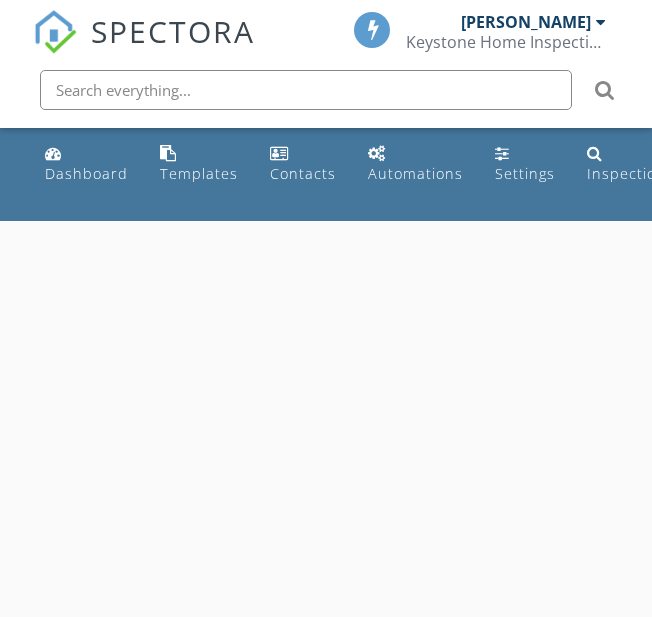 scroll, scrollTop: 0, scrollLeft: 0, axis: both 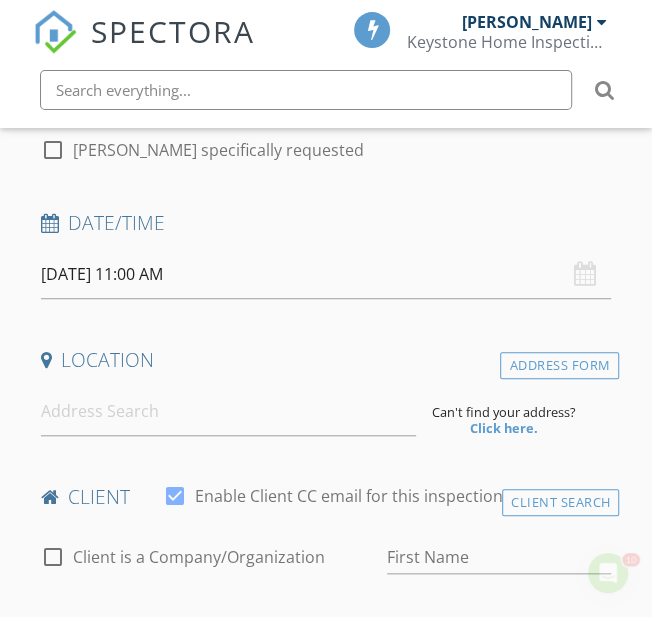 click on "07/12/2025 11:00 AM" at bounding box center (326, 274) 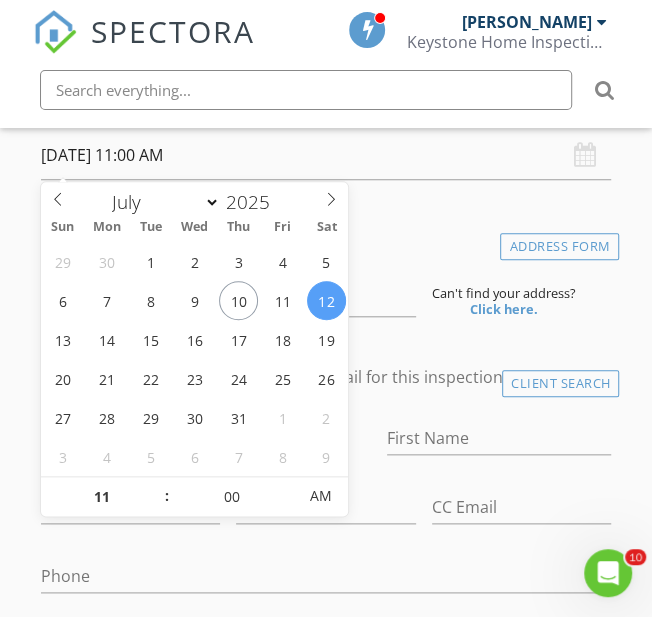 scroll, scrollTop: 483, scrollLeft: 0, axis: vertical 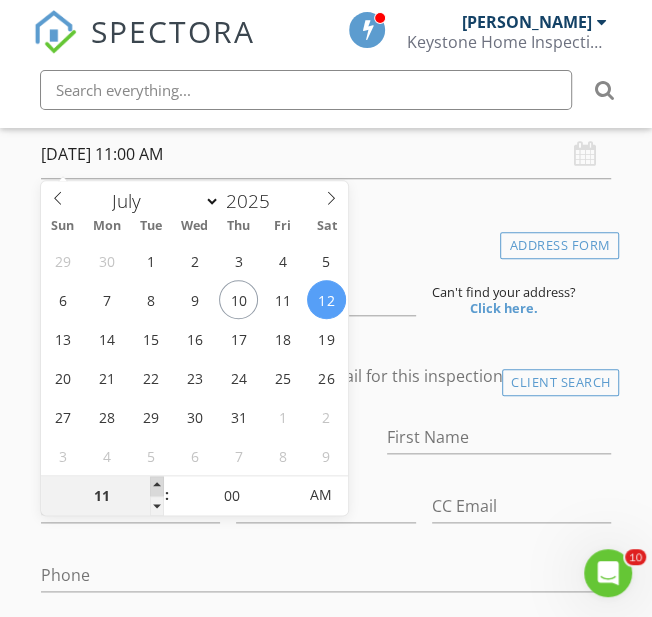 type on "12" 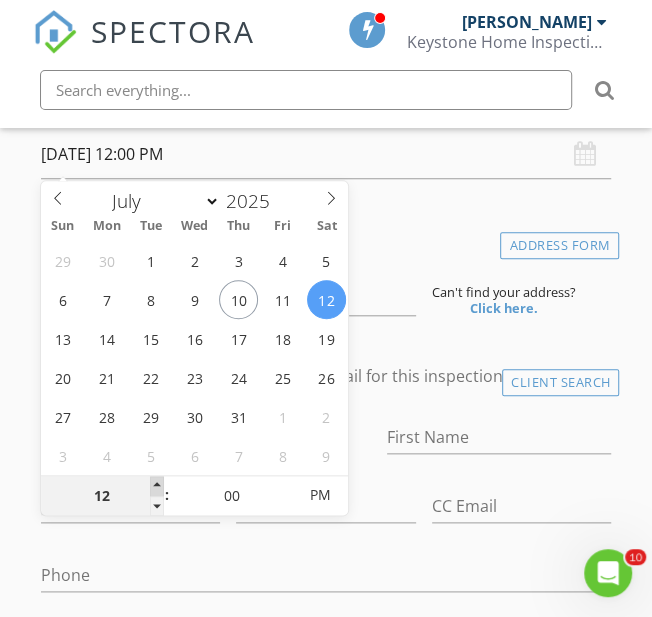 click at bounding box center (157, 486) 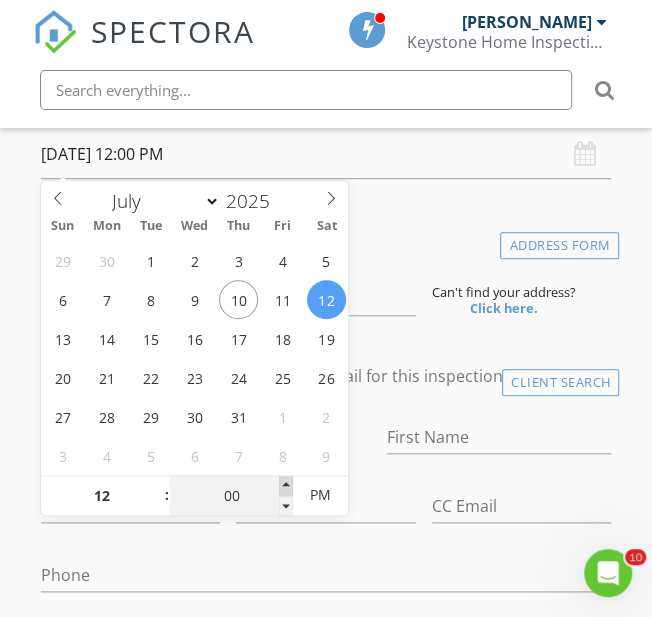 type on "05" 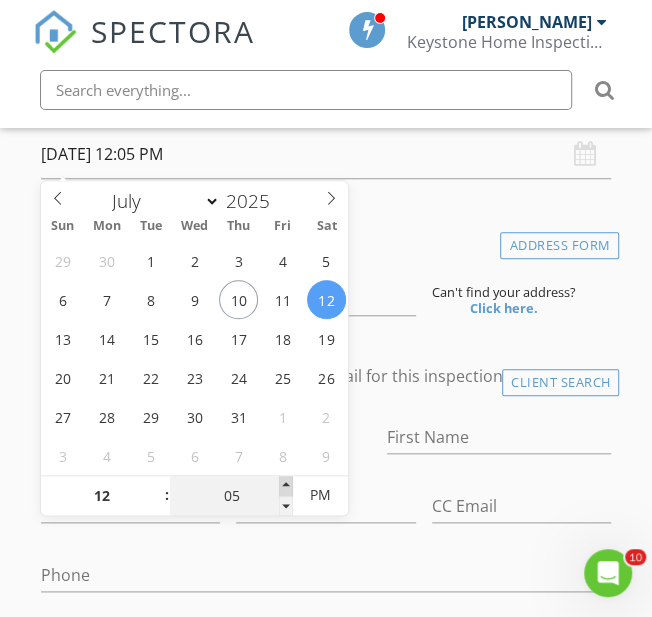 click at bounding box center [286, 486] 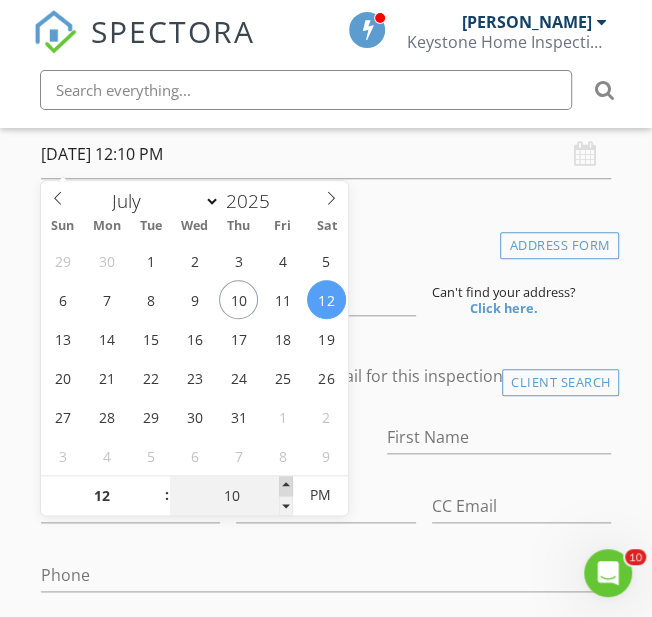 click at bounding box center [286, 486] 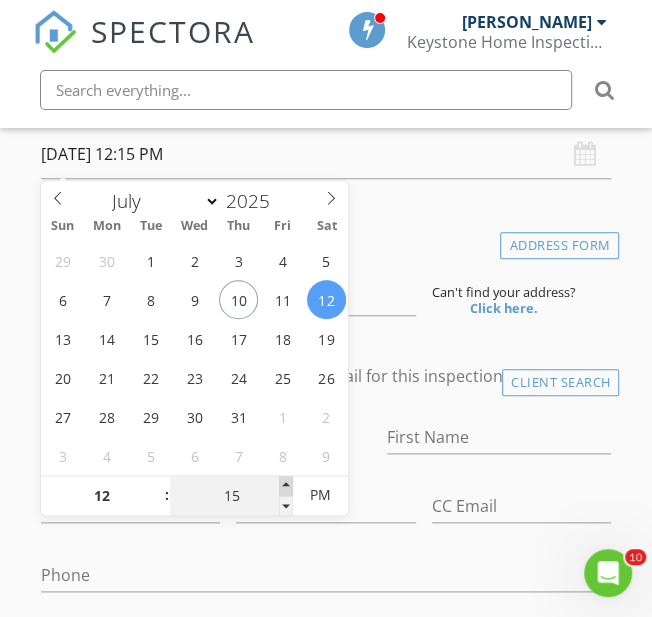 click at bounding box center (286, 486) 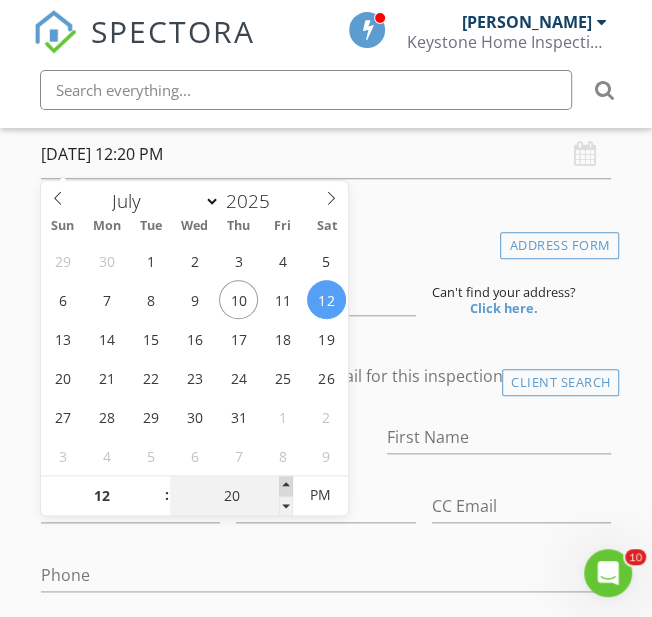 click at bounding box center [286, 486] 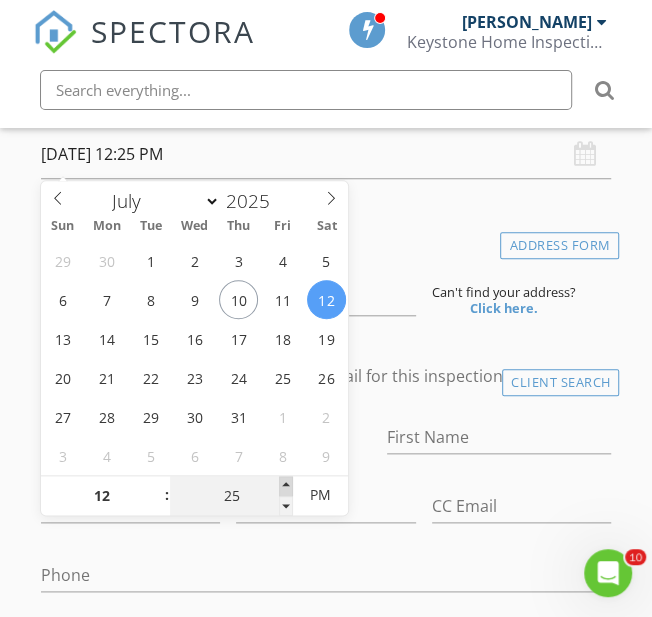 click at bounding box center [286, 486] 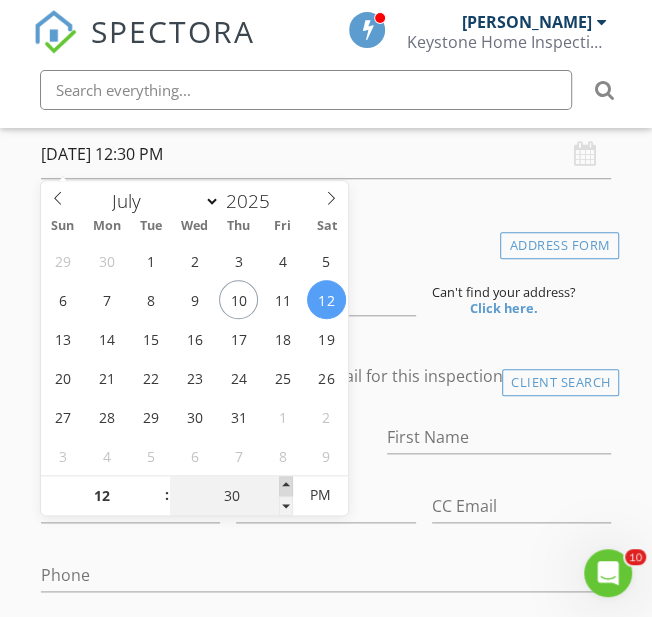 click at bounding box center (286, 486) 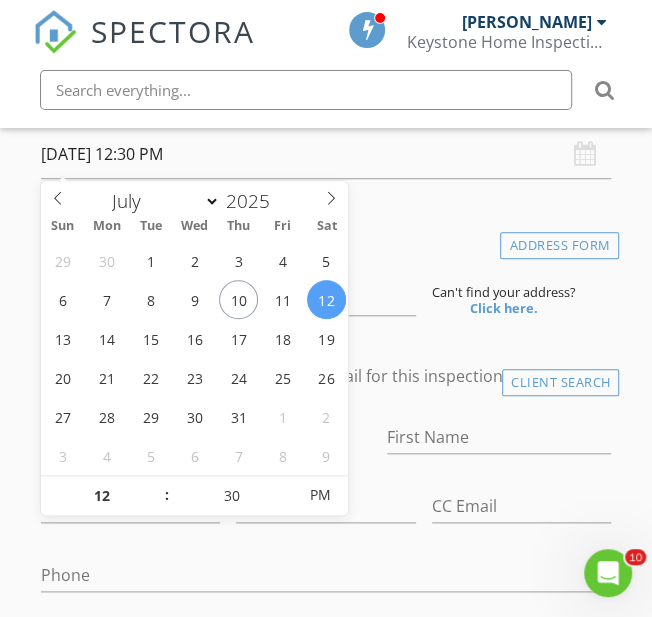 click on "Location" at bounding box center [326, 240] 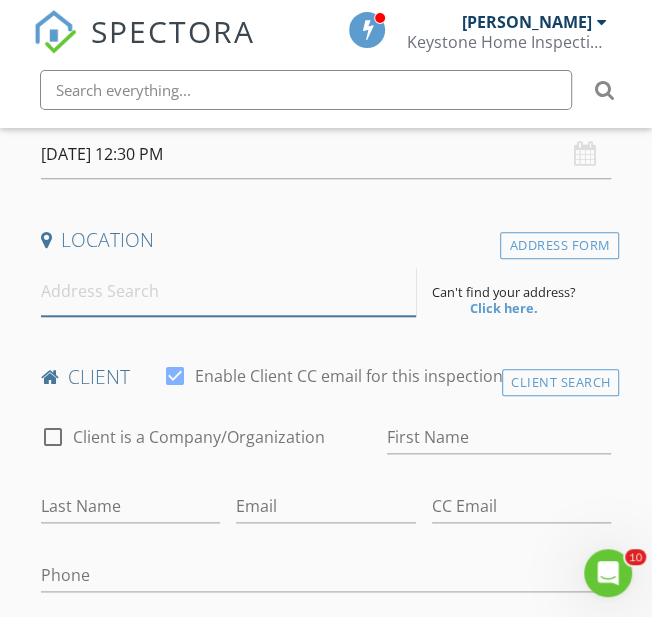 click at bounding box center [228, 291] 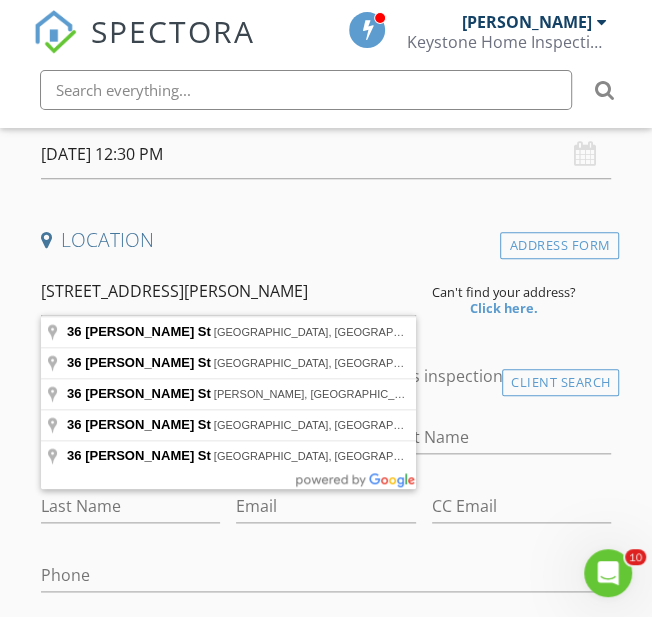 type on "36 Carter St, Danielson, CT, USA" 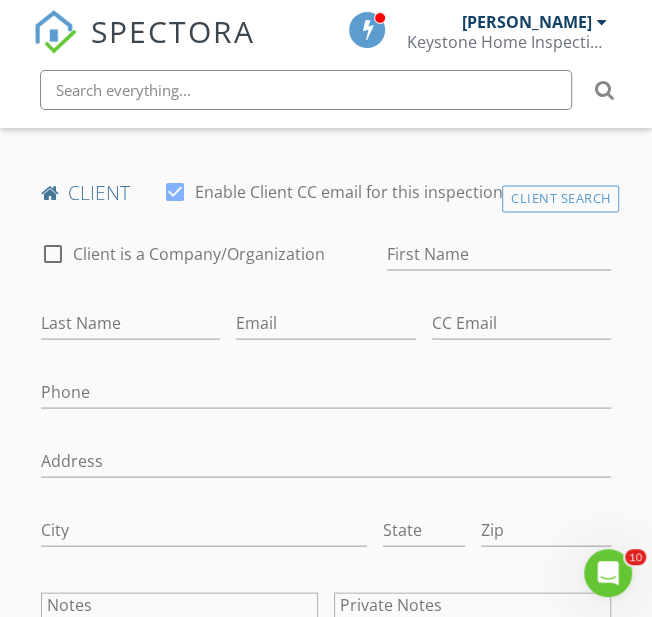 scroll, scrollTop: 1077, scrollLeft: 0, axis: vertical 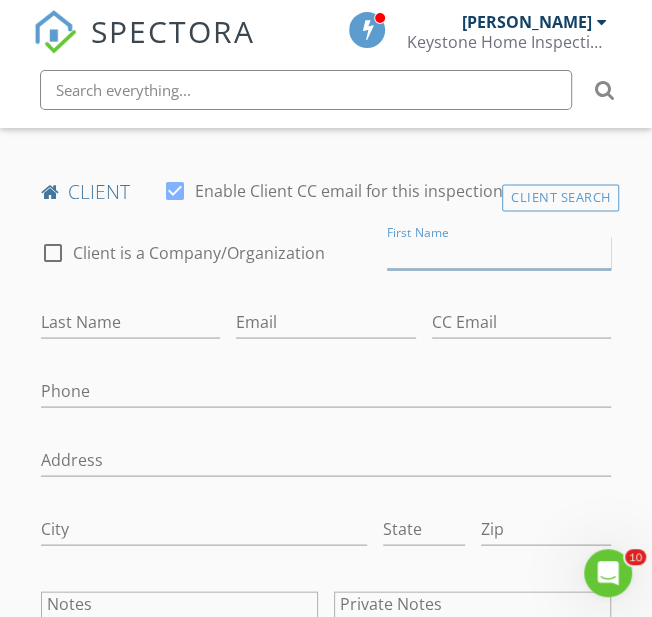 click on "First Name" at bounding box center [499, 252] 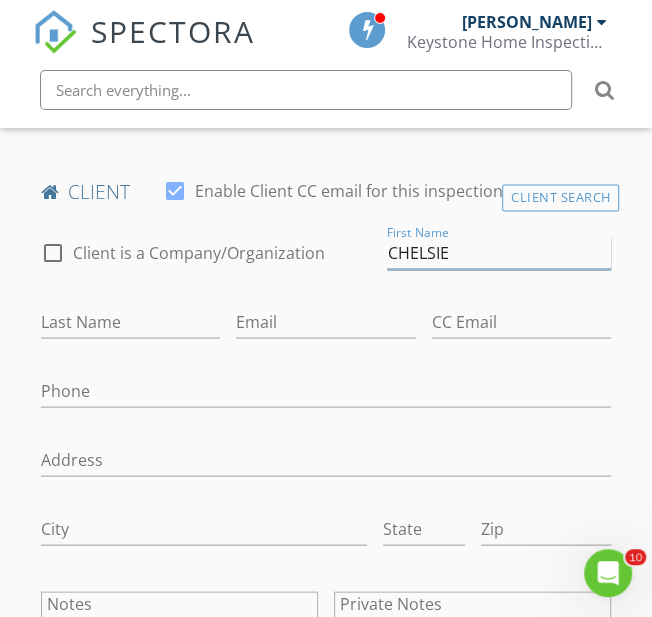 type on "CHELSIE" 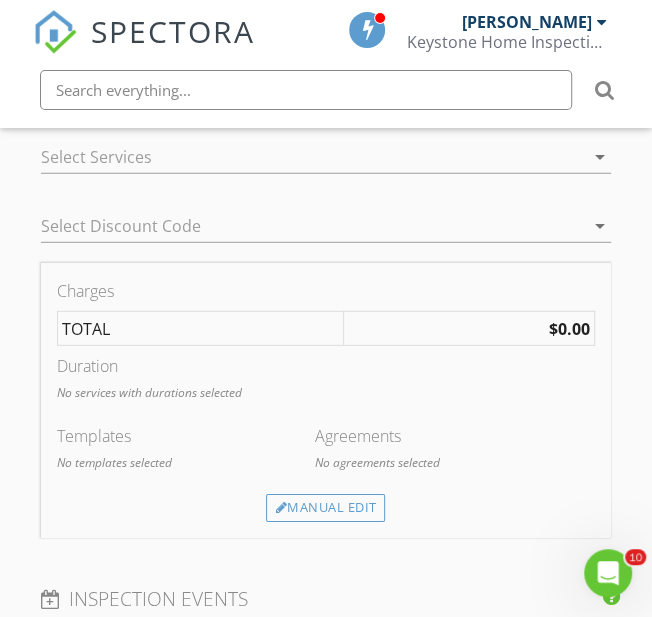 type on "ELLIOT" 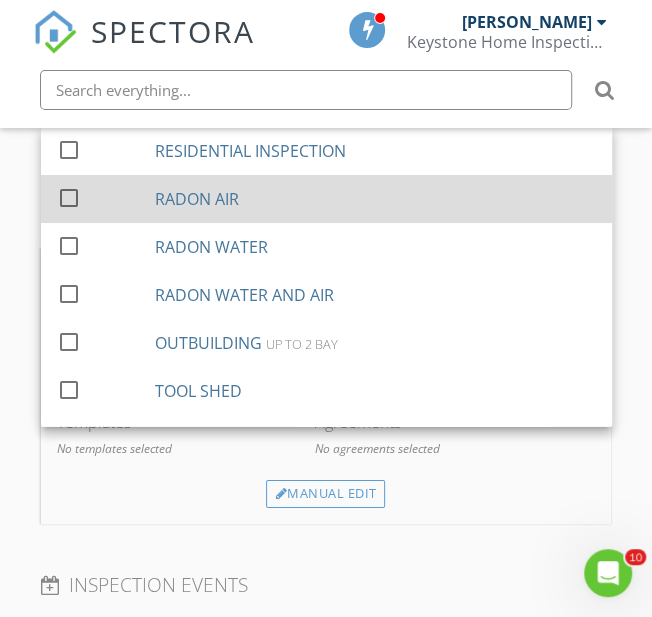 scroll, scrollTop: 1804, scrollLeft: 0, axis: vertical 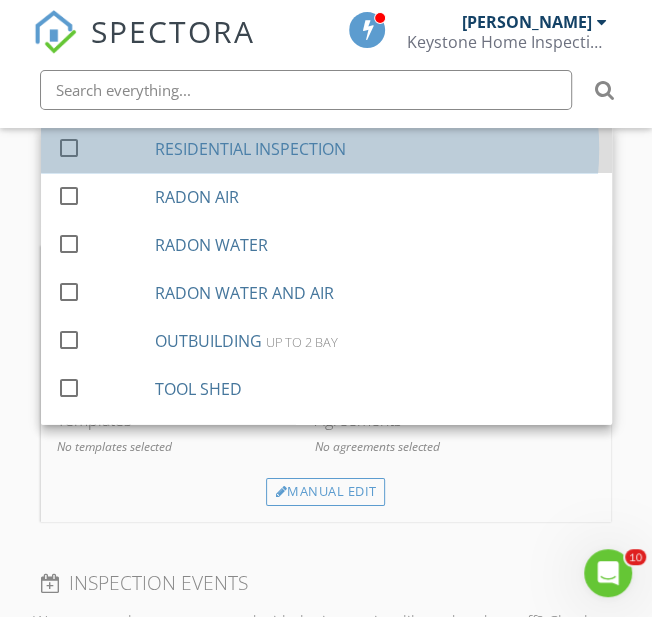click on "RESIDENTIAL INSPECTION" at bounding box center (249, 149) 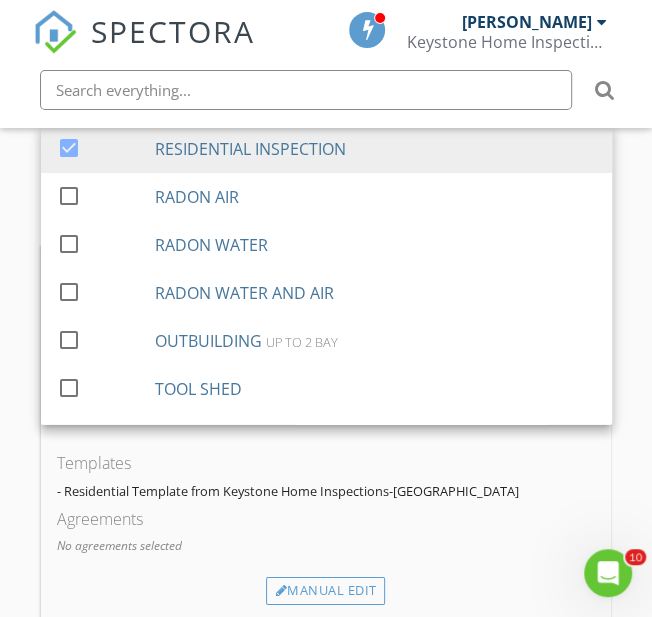 click on "New Inspection
Click here to use the New Order Form
INSPECTOR(S)
check_box   Sue Reider   PRIMARY   check_box_outline_blank   Chad Muzzy     Sue Reider arrow_drop_down   check_box_outline_blank Sue Reider specifically requested
Date/Time
07/12/2025 12:30 PM
Location
Address Search       Address 36 Carter St   Unit   City Killingly   State CT   Zip 06239   County Northeastern Connecticut Planning Region     Square Feet 2782   Year Built 1920   Foundation arrow_drop_down     Sue Reider     41.2 miles     (an hour)
client
check_box Enable Client CC email for this inspection   Client Search     check_box_outline_blank Client is a Company/Organization     First Name CHELSIE   Last Name ELLIOT   Email   CC Email   Phone   Address   City   State   Zip       Notes   Private Notes
ADD ADDITIONAL client" at bounding box center [326, 272] 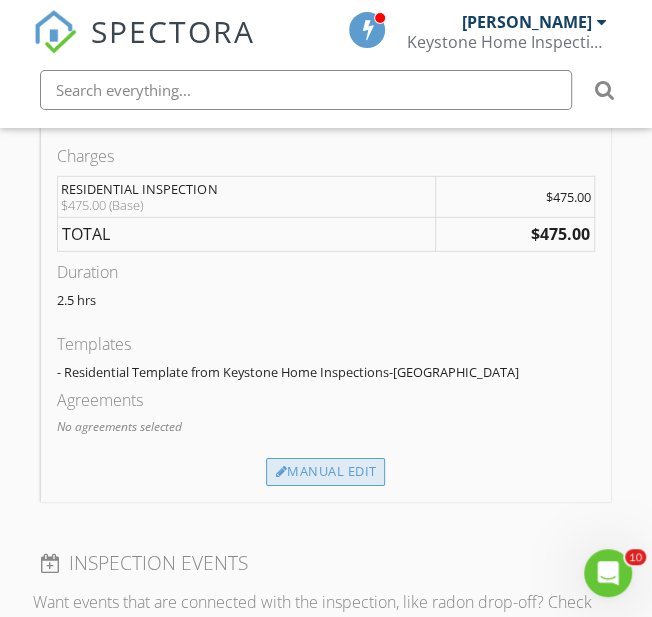 scroll, scrollTop: 1924, scrollLeft: 0, axis: vertical 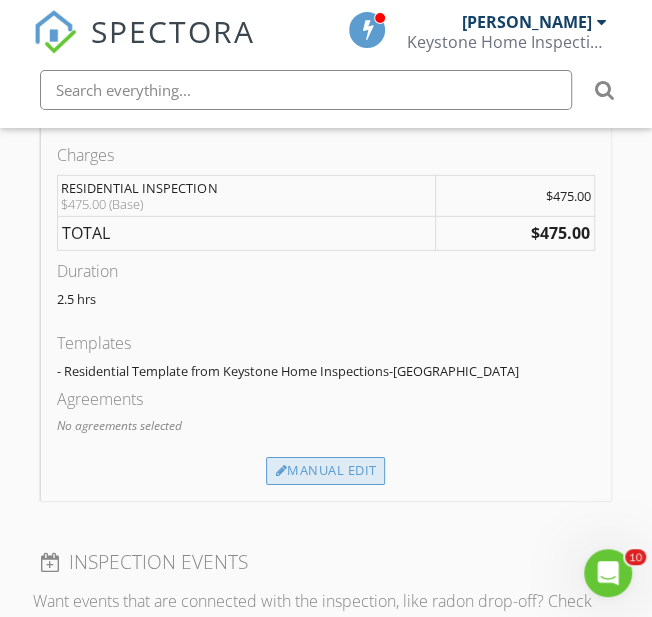 click on "Manual Edit" at bounding box center [325, 471] 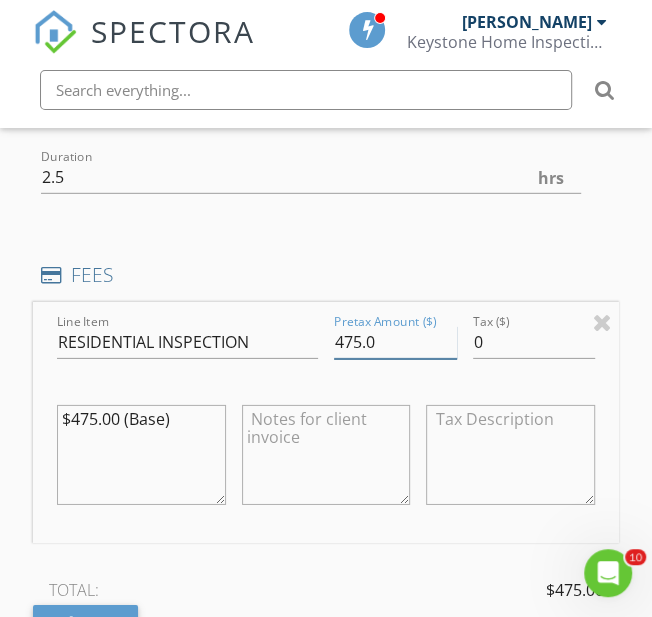 click on "475.0" at bounding box center [395, 342] 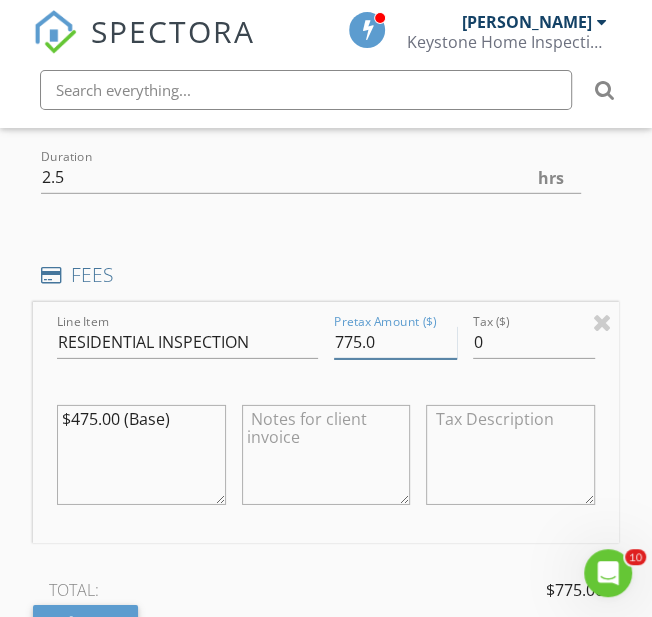type on "775.0" 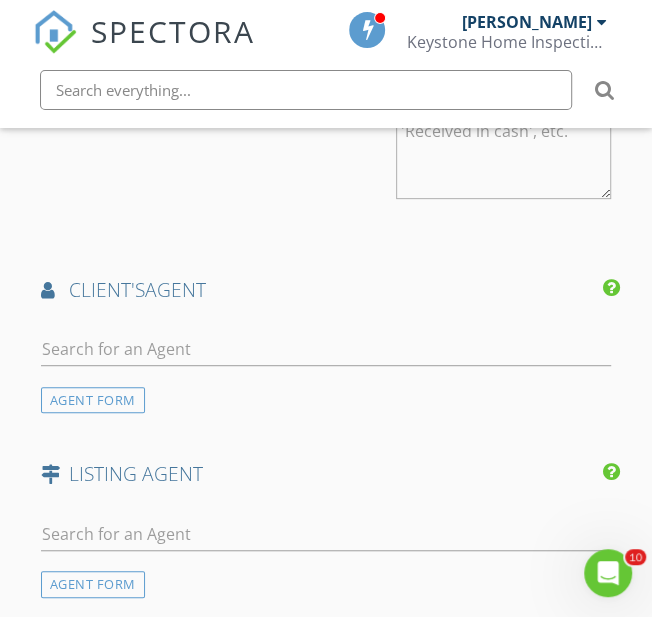 click at bounding box center [326, 359] 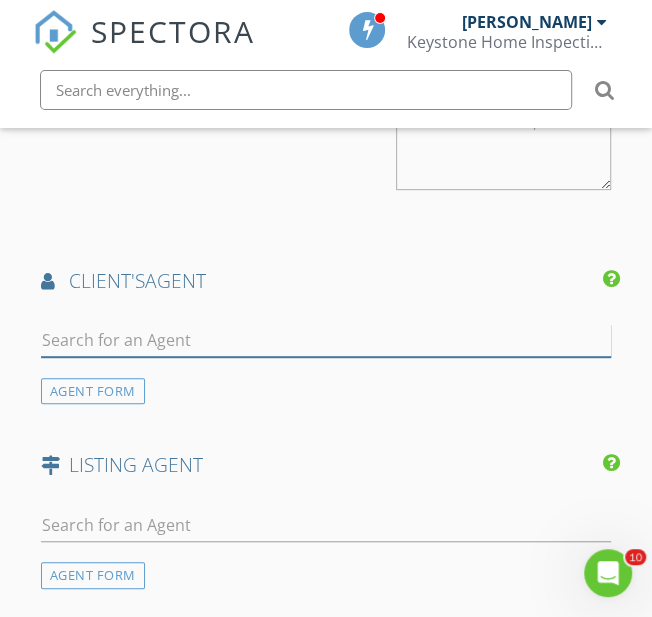 click at bounding box center (326, 340) 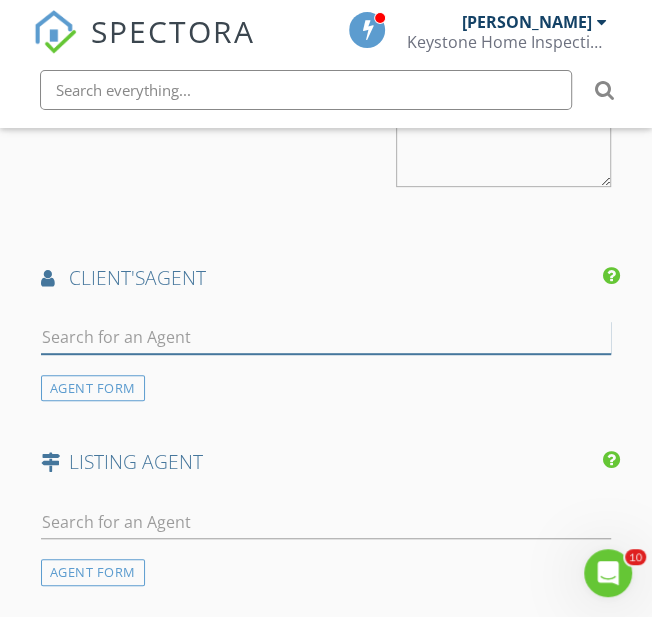 scroll, scrollTop: 2772, scrollLeft: 0, axis: vertical 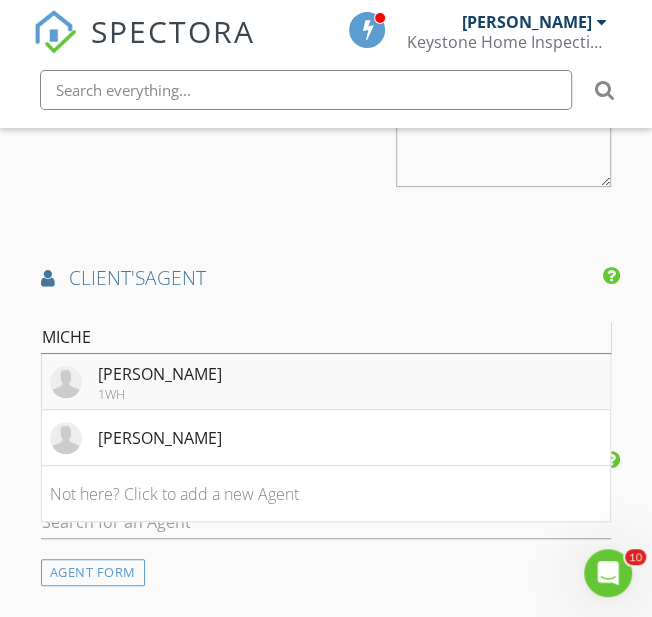 type on "MICHE" 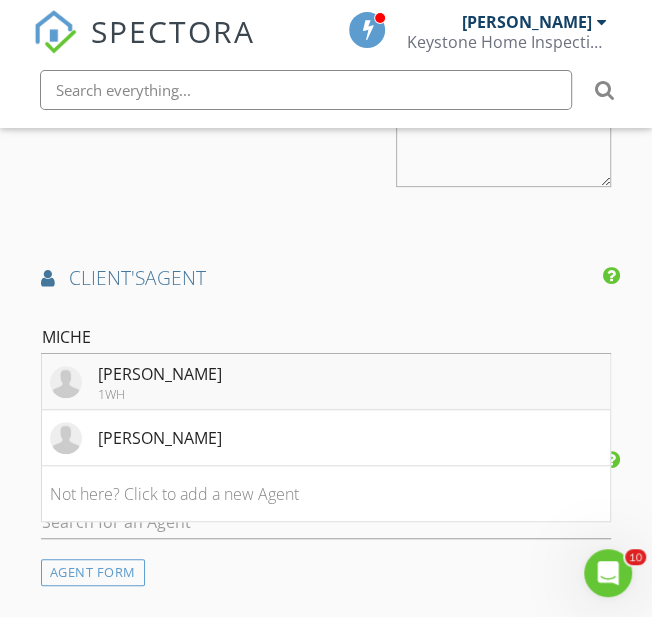 click on "Michelle Sweeney
1WH" at bounding box center [326, 382] 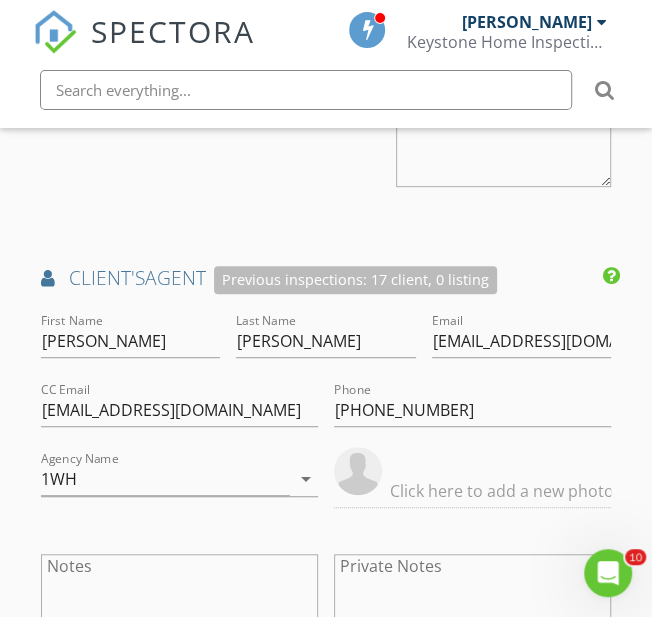 click on "Last Name Sweeney" at bounding box center (326, 345) 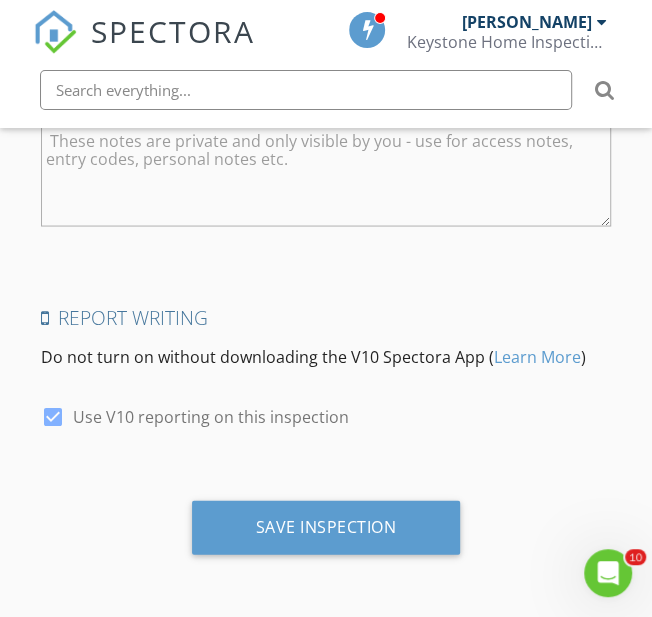scroll, scrollTop: 3909, scrollLeft: 0, axis: vertical 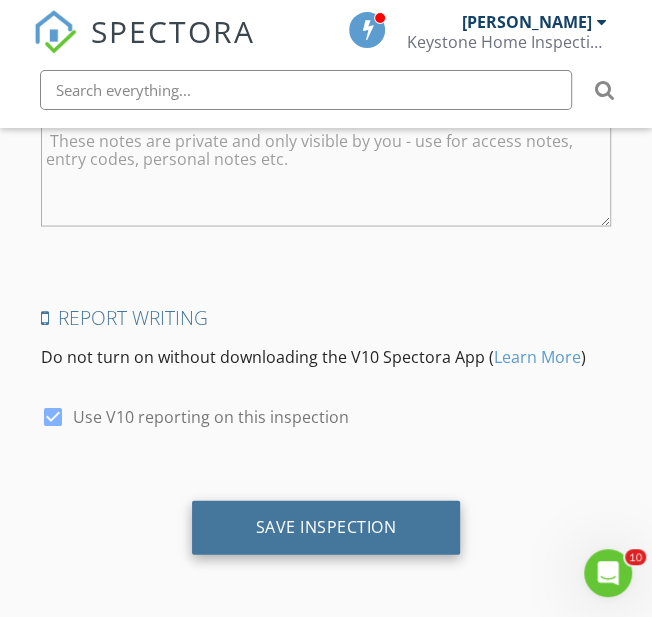 click on "Save Inspection" at bounding box center [326, 526] 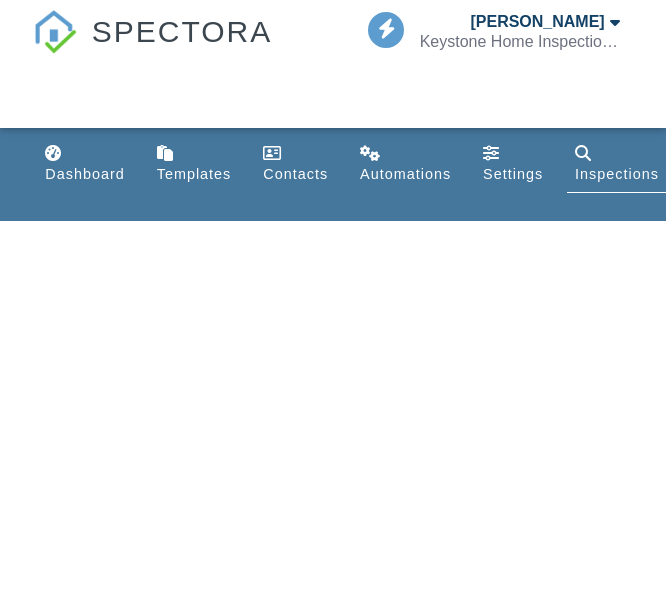 scroll, scrollTop: 0, scrollLeft: 0, axis: both 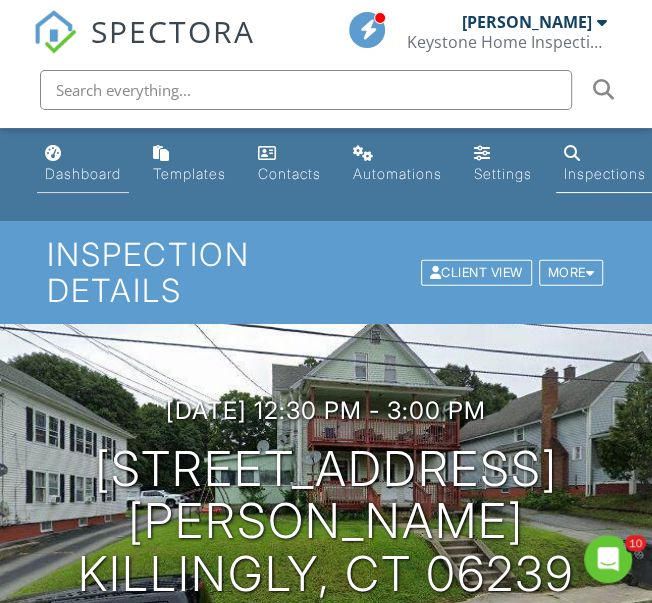click on "Dashboard" at bounding box center [83, 173] 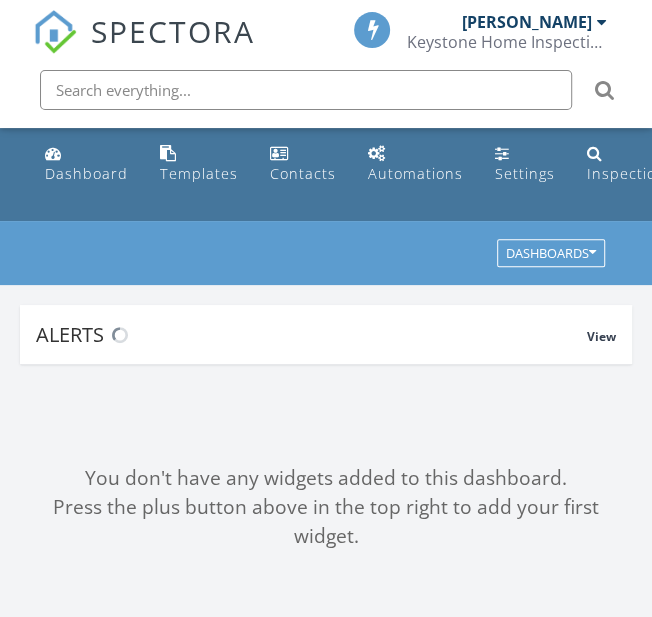 scroll, scrollTop: 61, scrollLeft: 0, axis: vertical 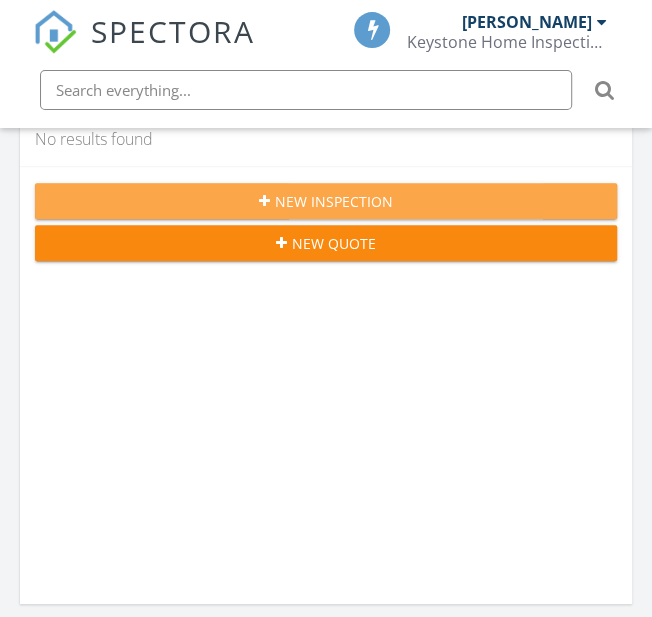 click on "New Inspection" at bounding box center (326, 201) 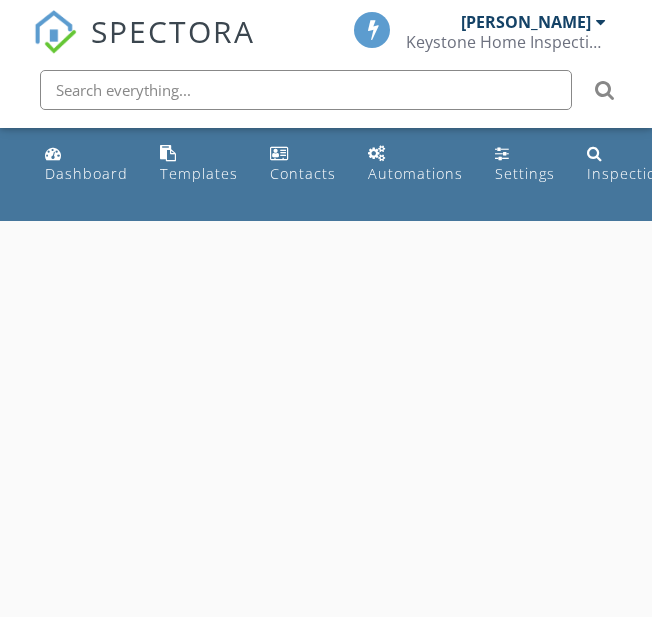 scroll, scrollTop: 0, scrollLeft: 0, axis: both 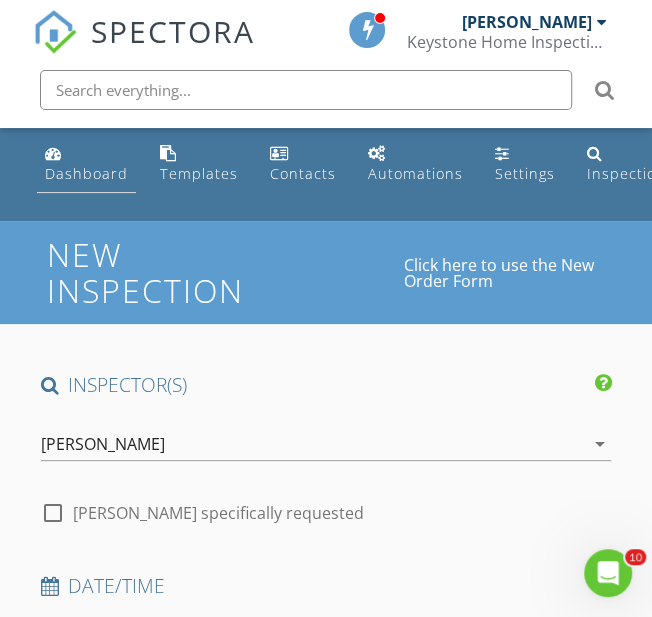 click on "Dashboard" at bounding box center (86, 173) 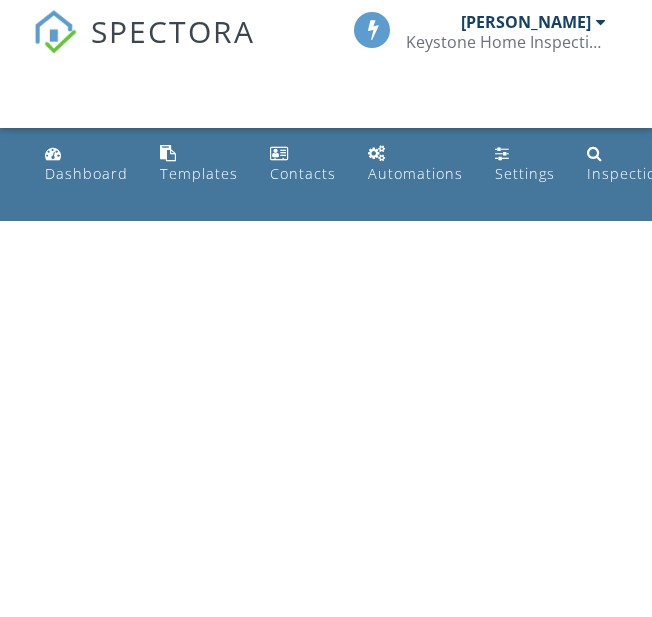 scroll, scrollTop: 0, scrollLeft: 0, axis: both 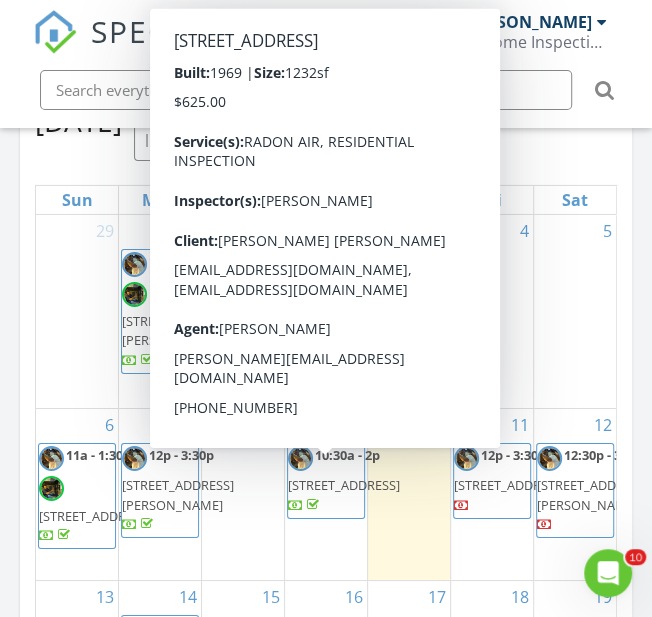 click on "21 Crestfield Ln, Leominster 01453" at bounding box center [344, 485] 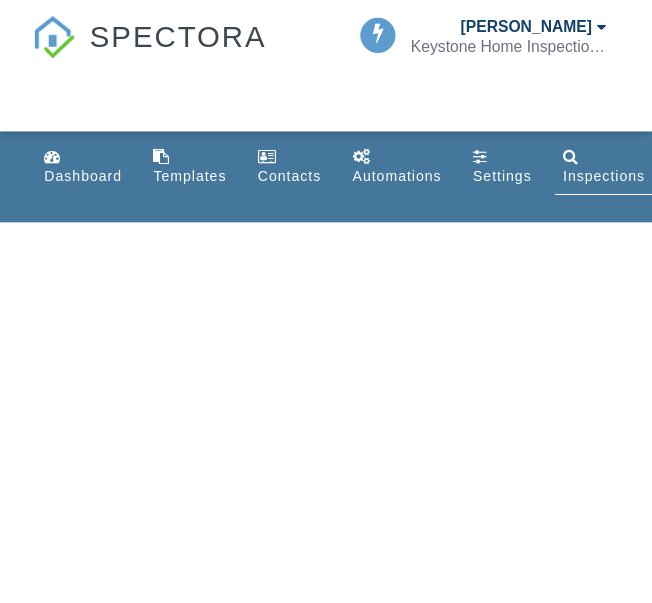 scroll, scrollTop: 0, scrollLeft: 0, axis: both 